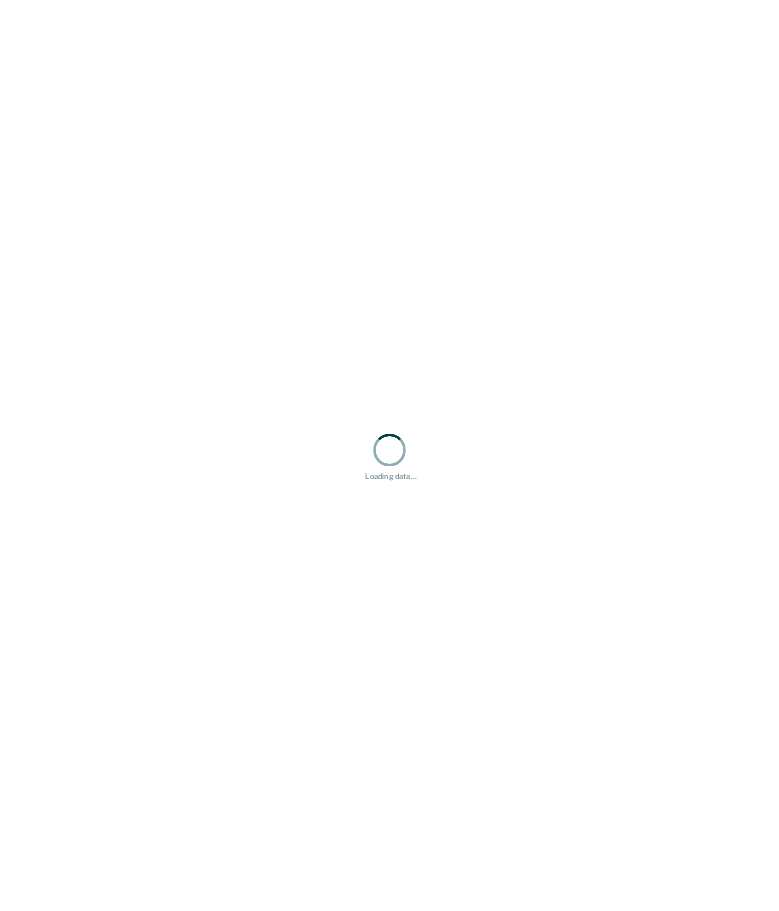 scroll, scrollTop: 0, scrollLeft: 0, axis: both 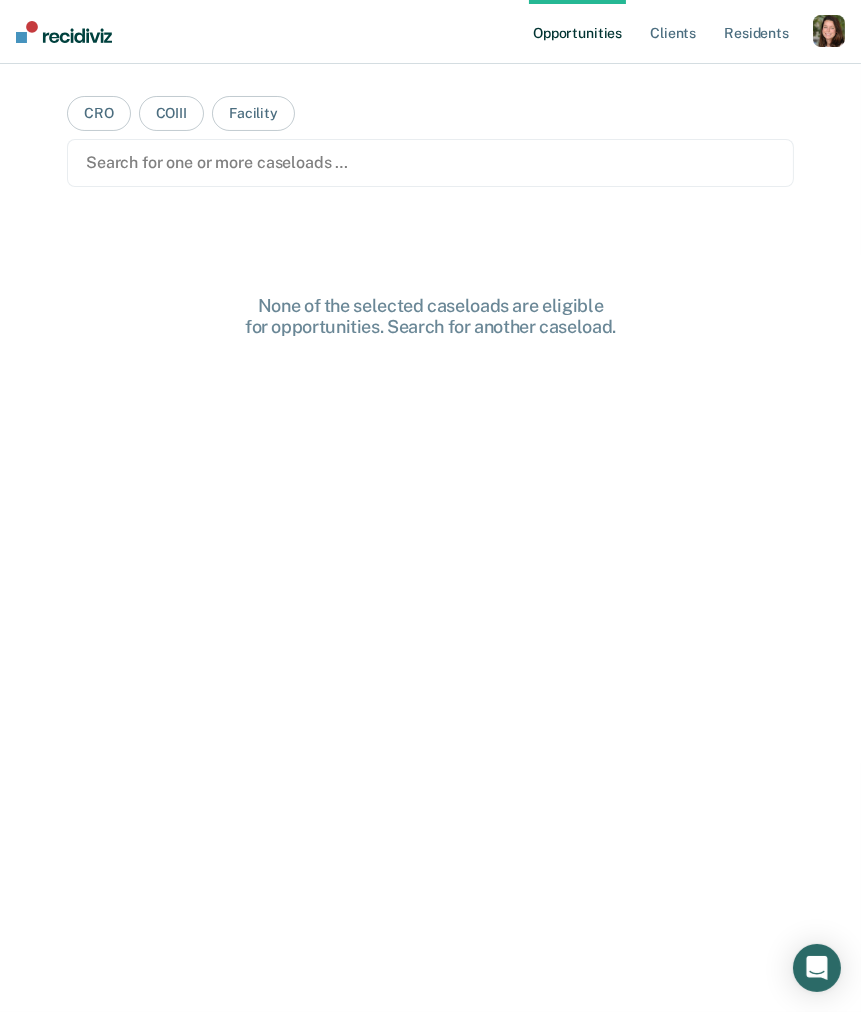 click at bounding box center [829, 31] 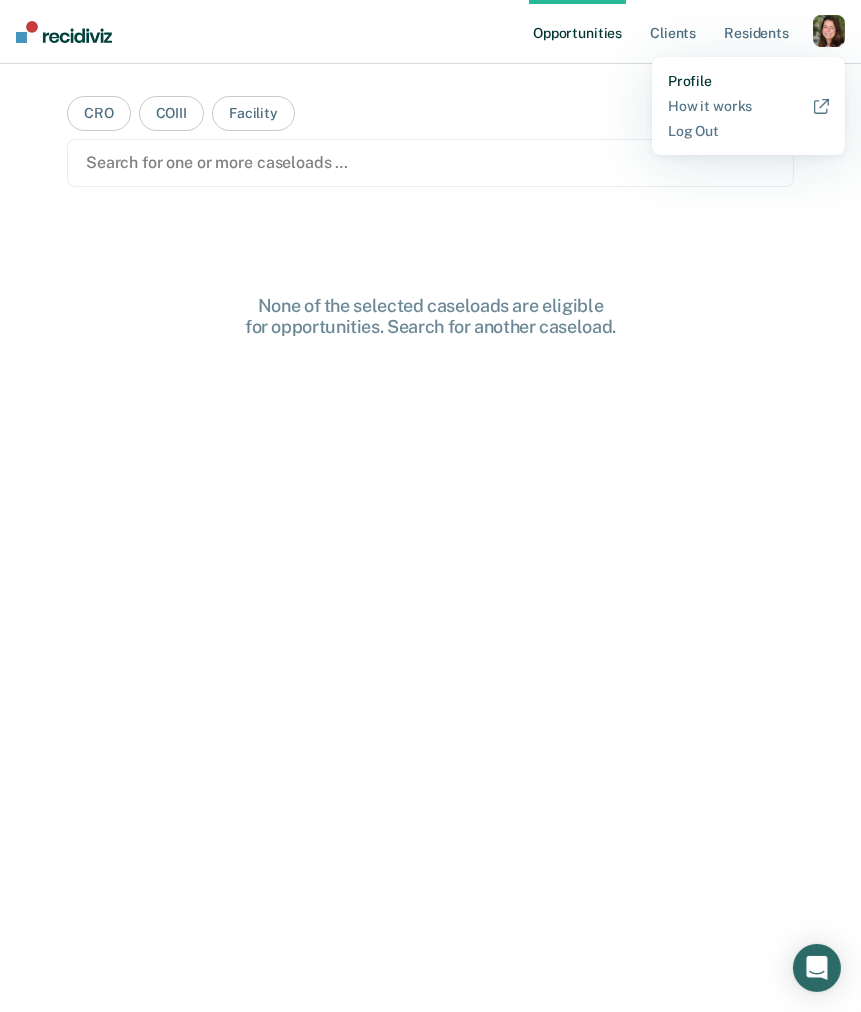 click on "Profile" at bounding box center (748, 81) 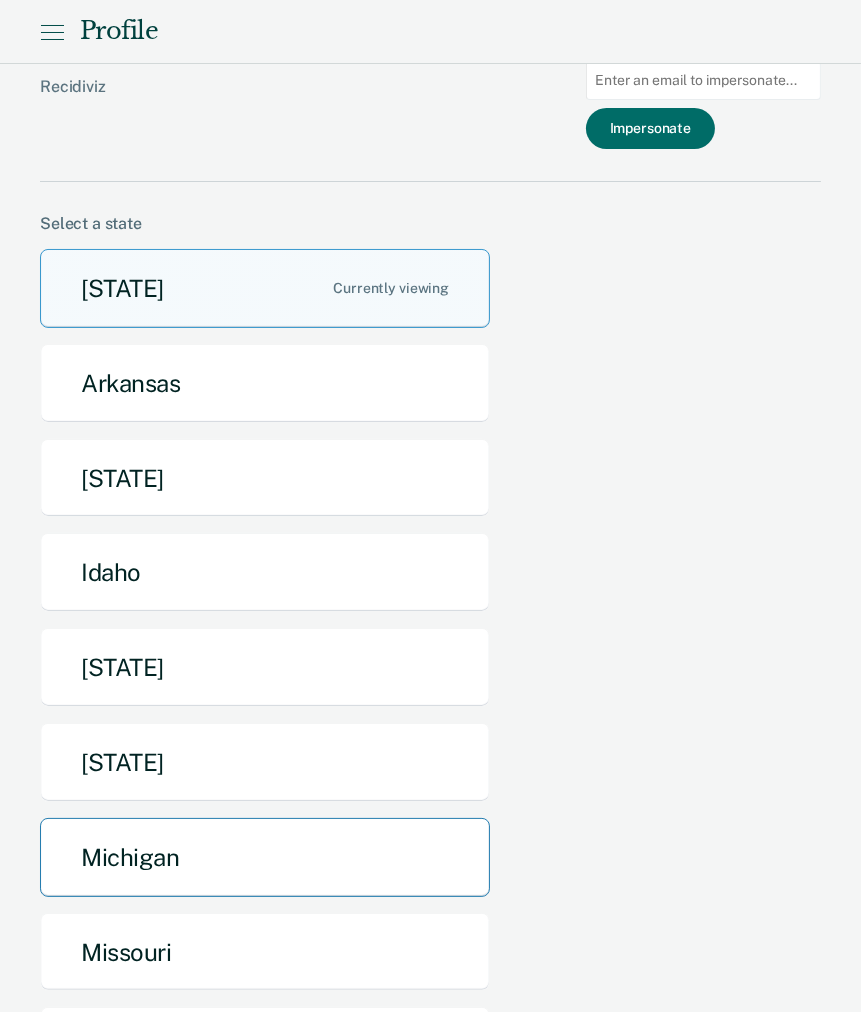click on "Michigan" at bounding box center (265, 857) 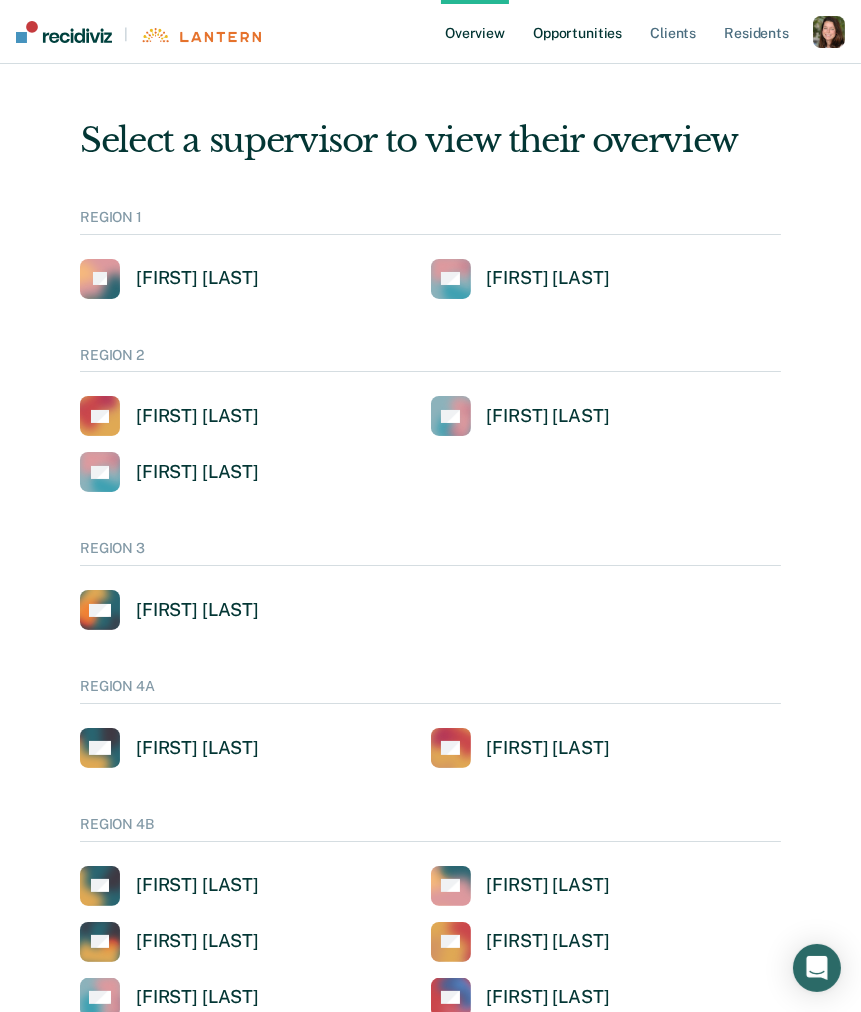 click on "Opportunities" at bounding box center (577, 32) 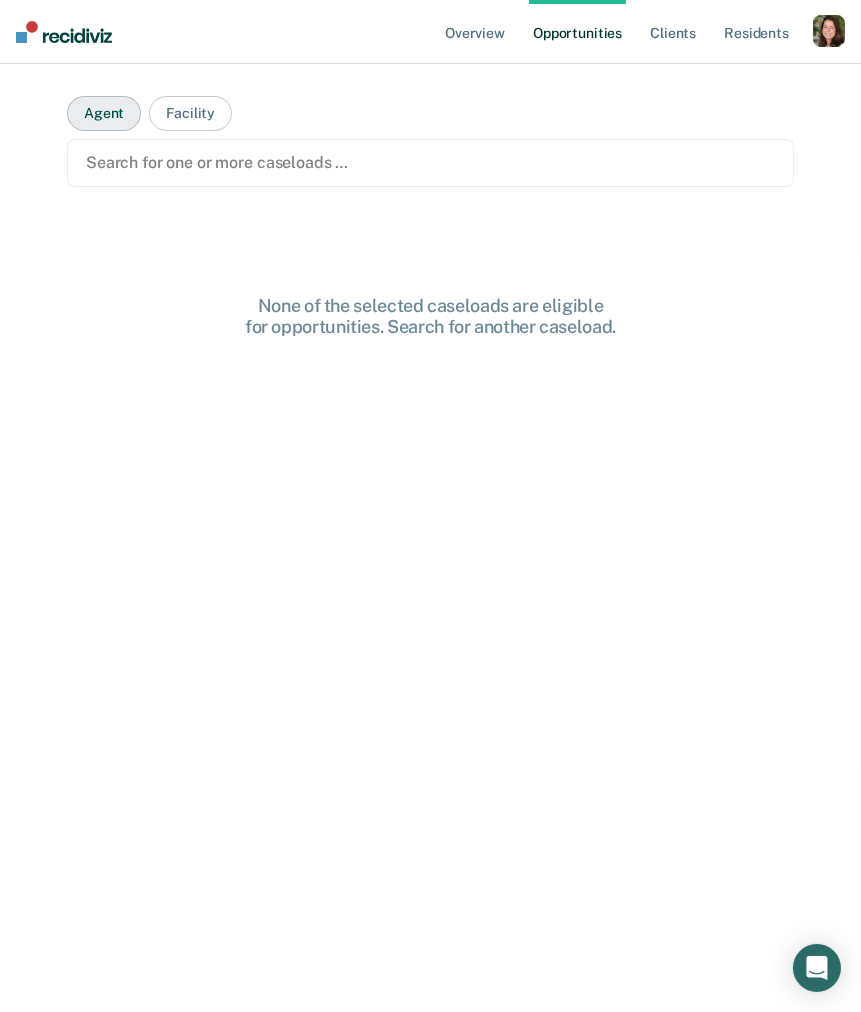 click on "Agent" at bounding box center (104, 113) 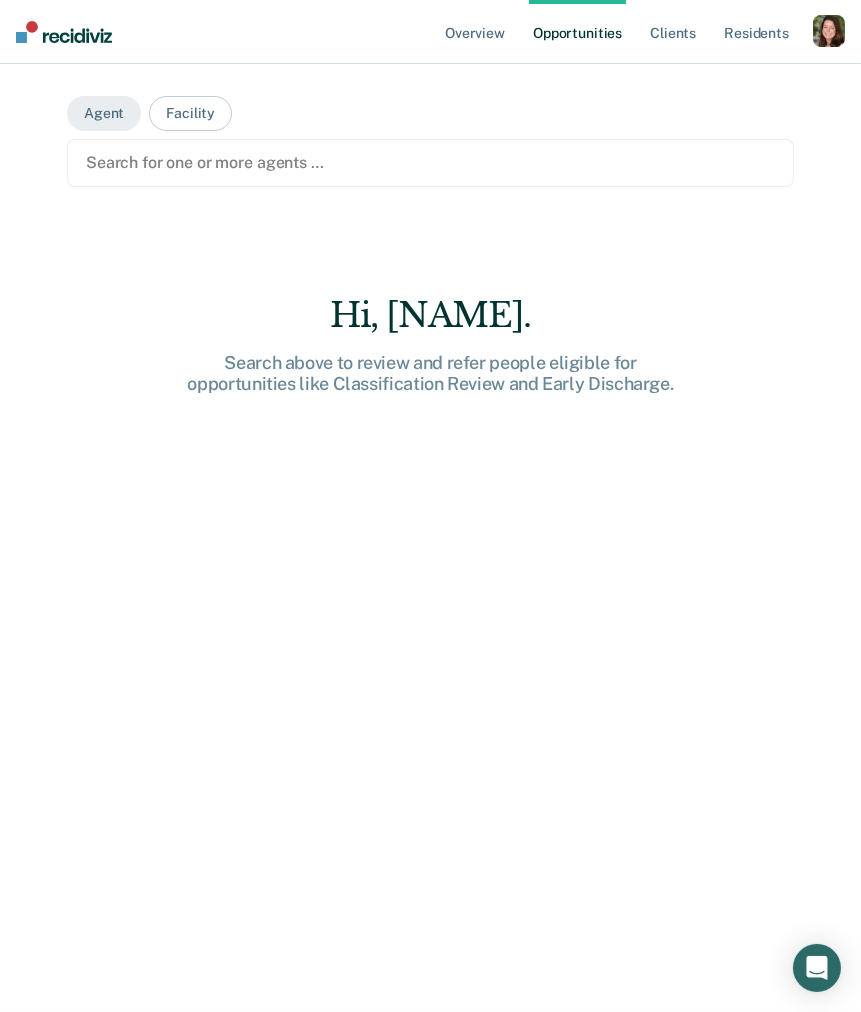 click at bounding box center [430, 162] 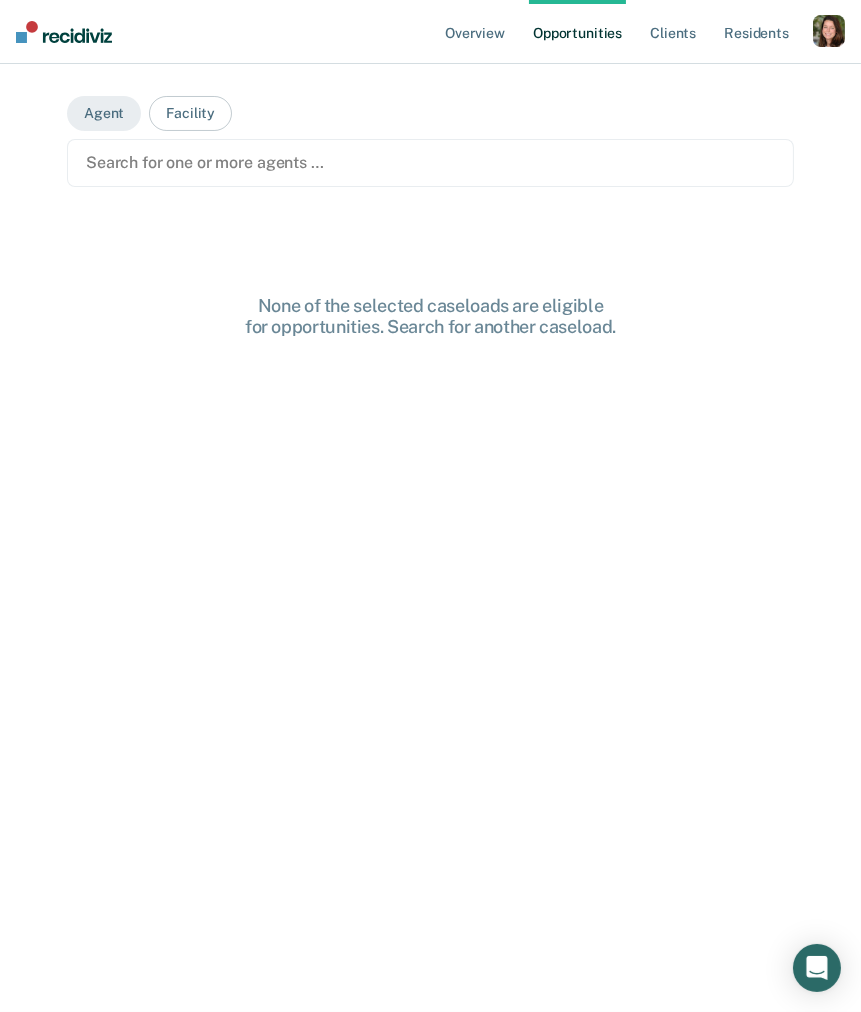 click at bounding box center (430, 162) 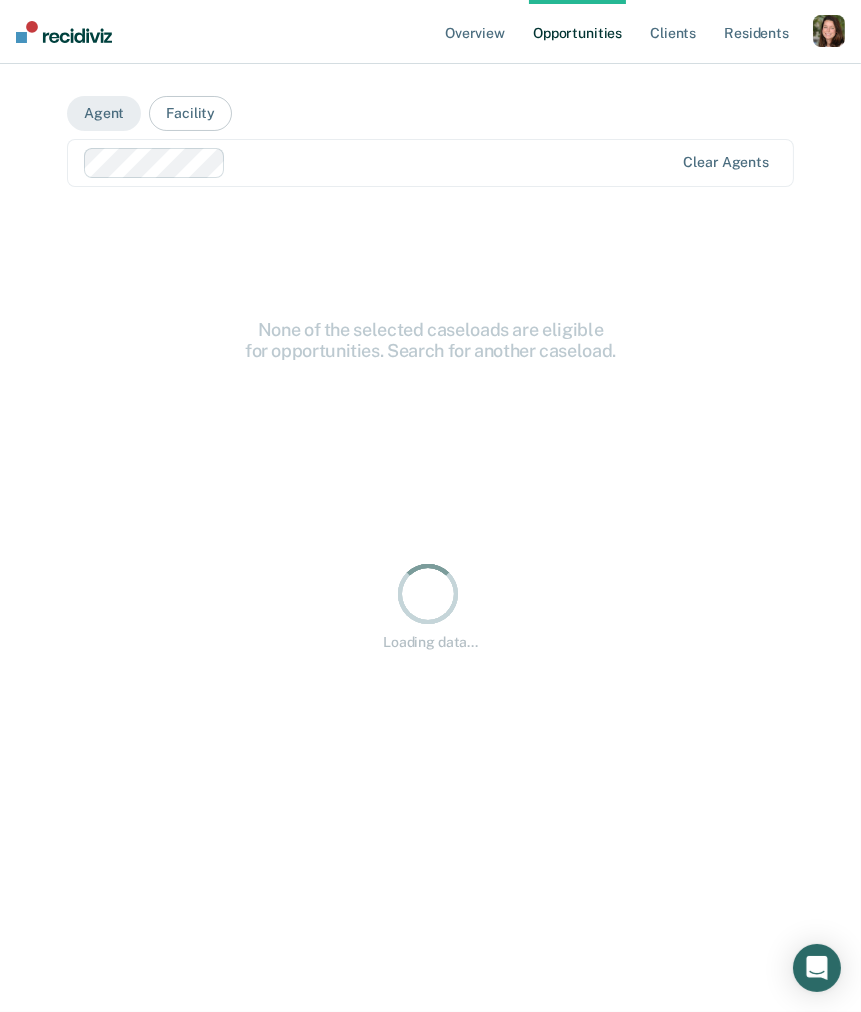 click at bounding box center (453, 162) 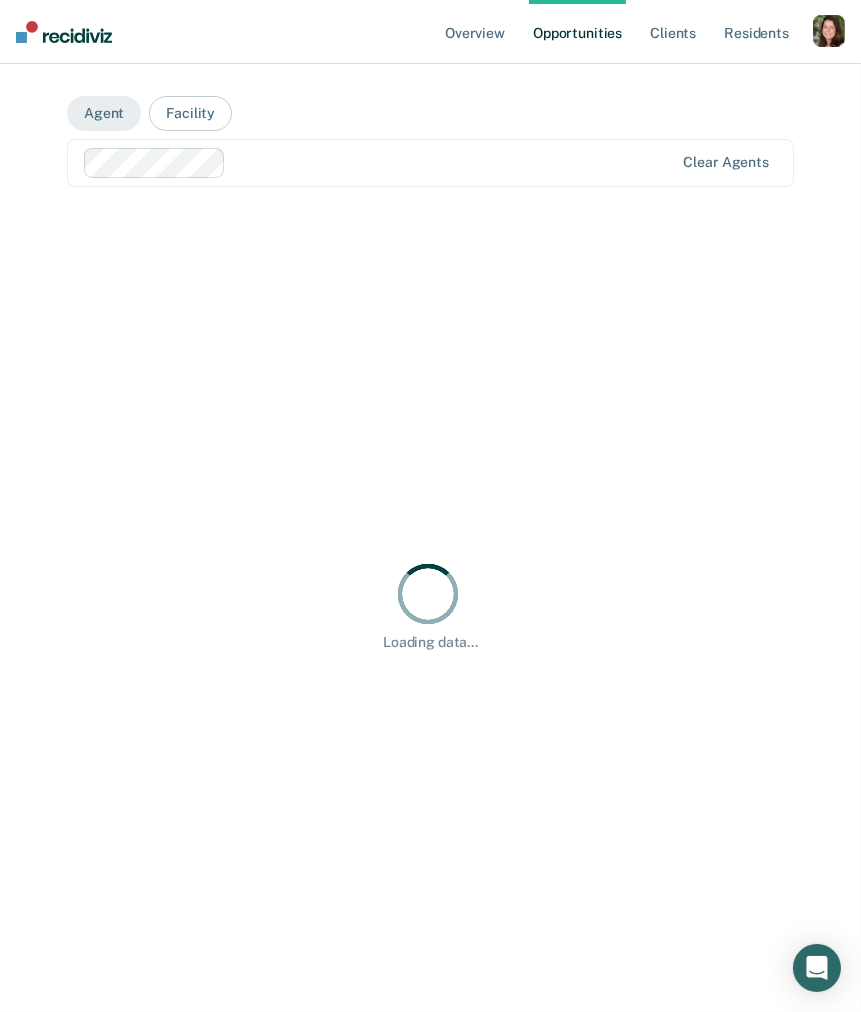 click at bounding box center (453, 162) 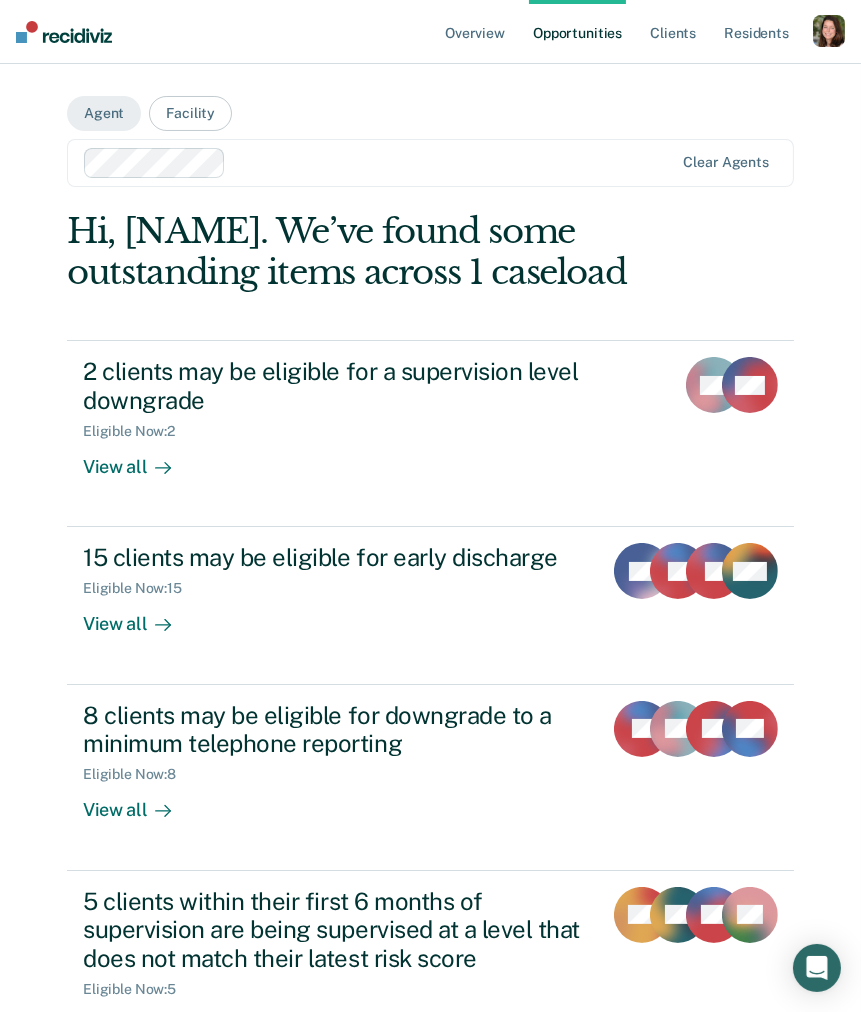 scroll, scrollTop: 150, scrollLeft: 0, axis: vertical 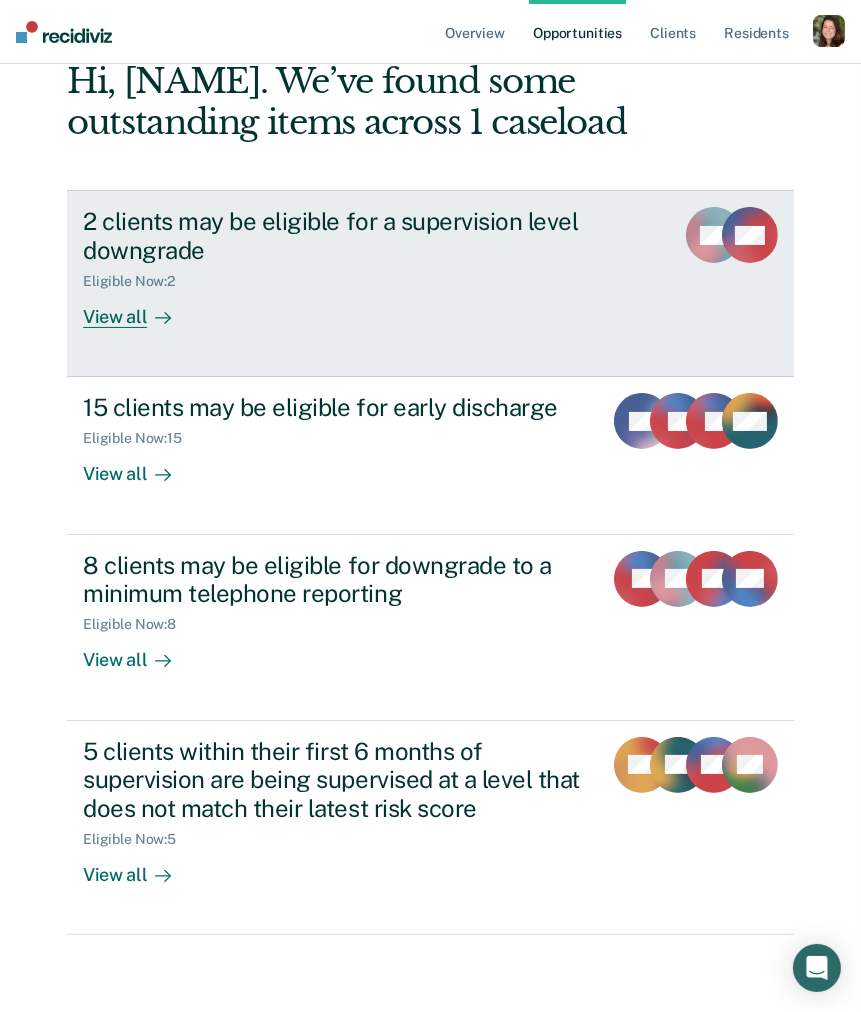 click on "2 clients may be eligible for a supervision level downgrade Eligible Now :  2 View all" at bounding box center [394, 267] 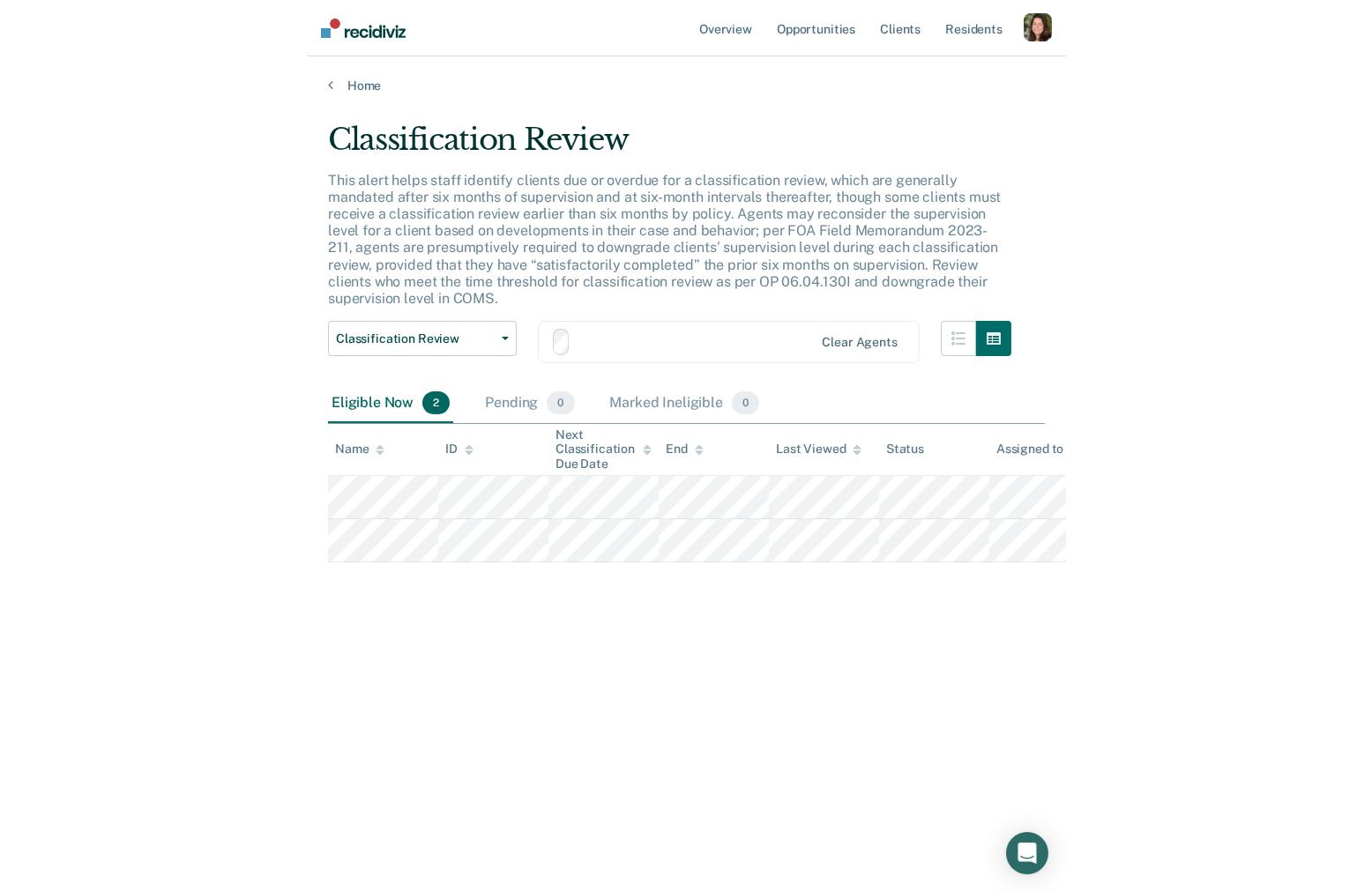 scroll, scrollTop: 0, scrollLeft: 0, axis: both 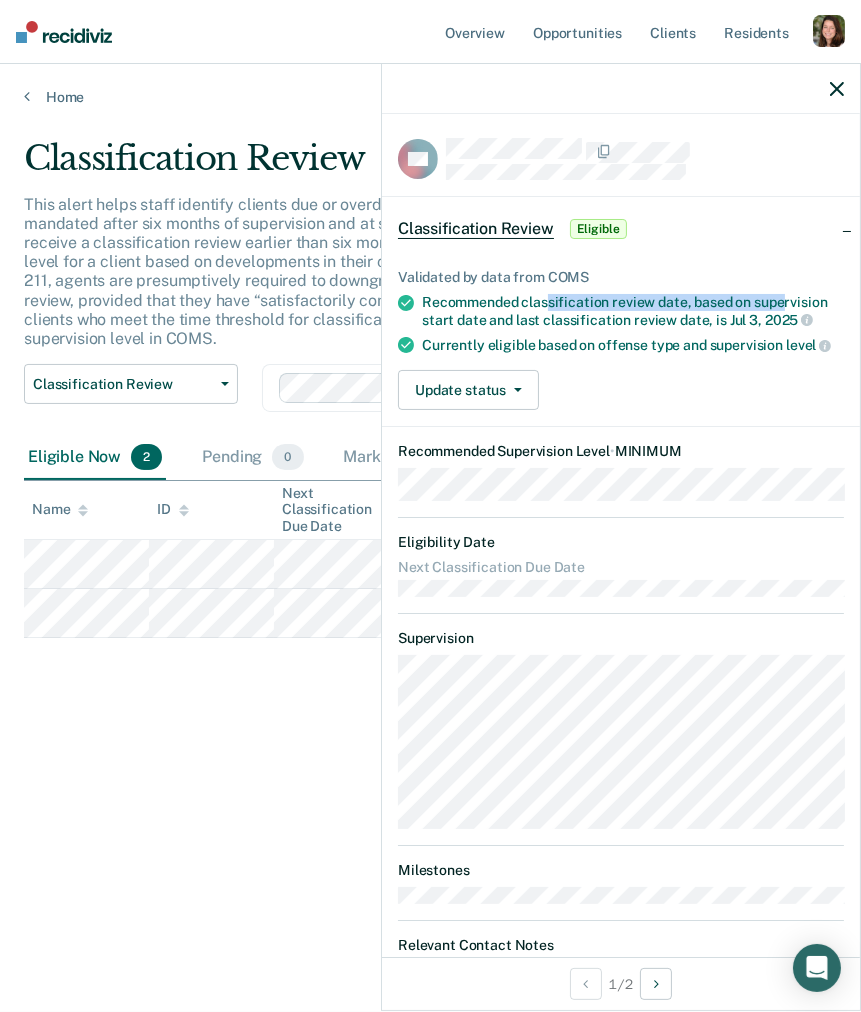 drag, startPoint x: 550, startPoint y: 304, endPoint x: 780, endPoint y: 304, distance: 230 